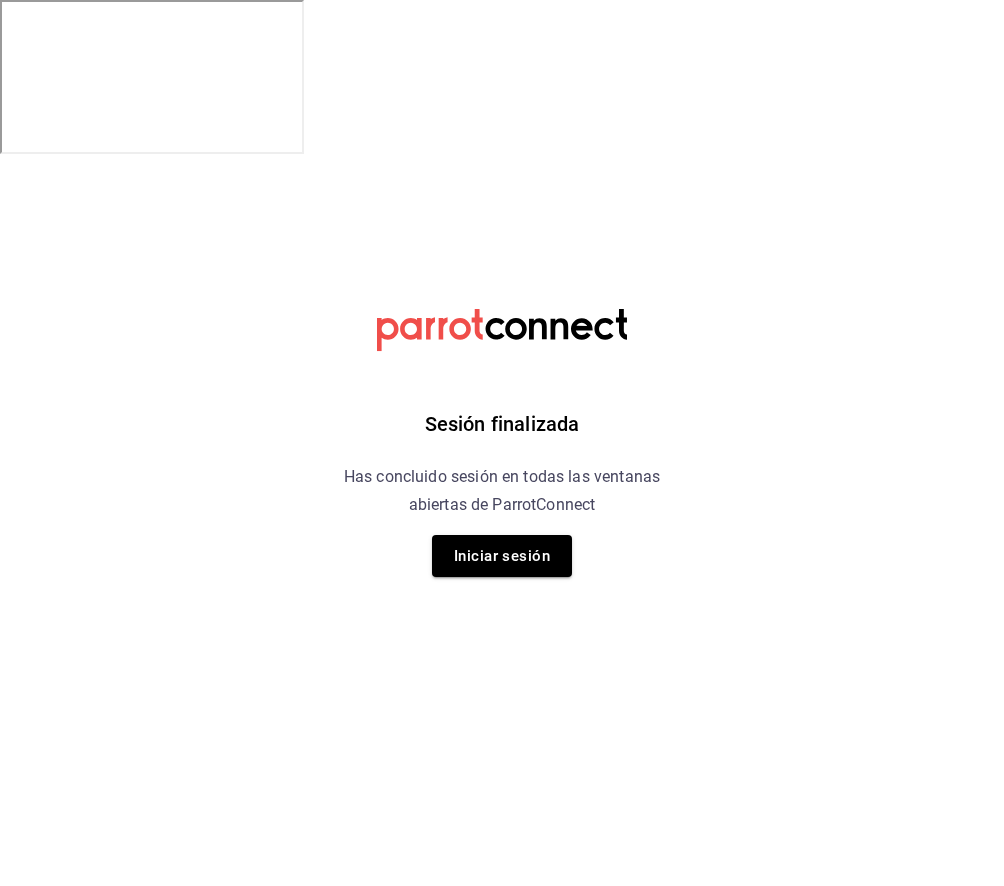 scroll, scrollTop: 0, scrollLeft: 0, axis: both 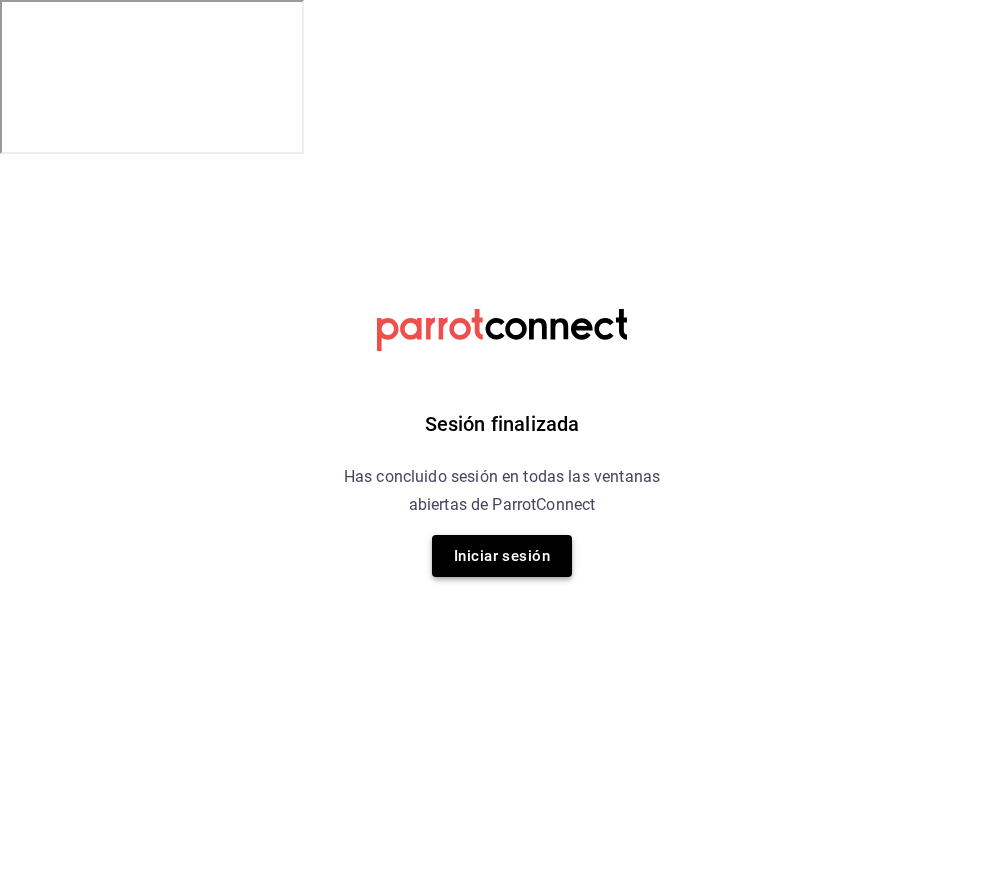 click on "Iniciar sesión" at bounding box center [502, 556] 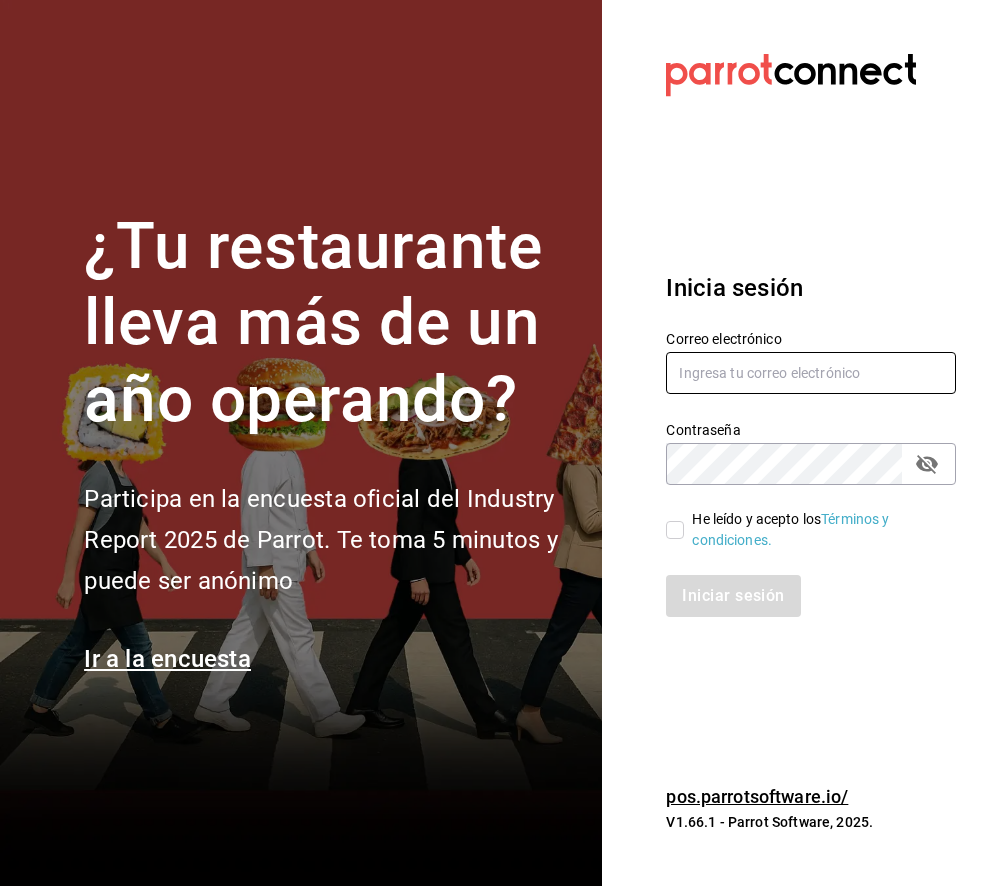 type on "nicobeschenone@gmail.com" 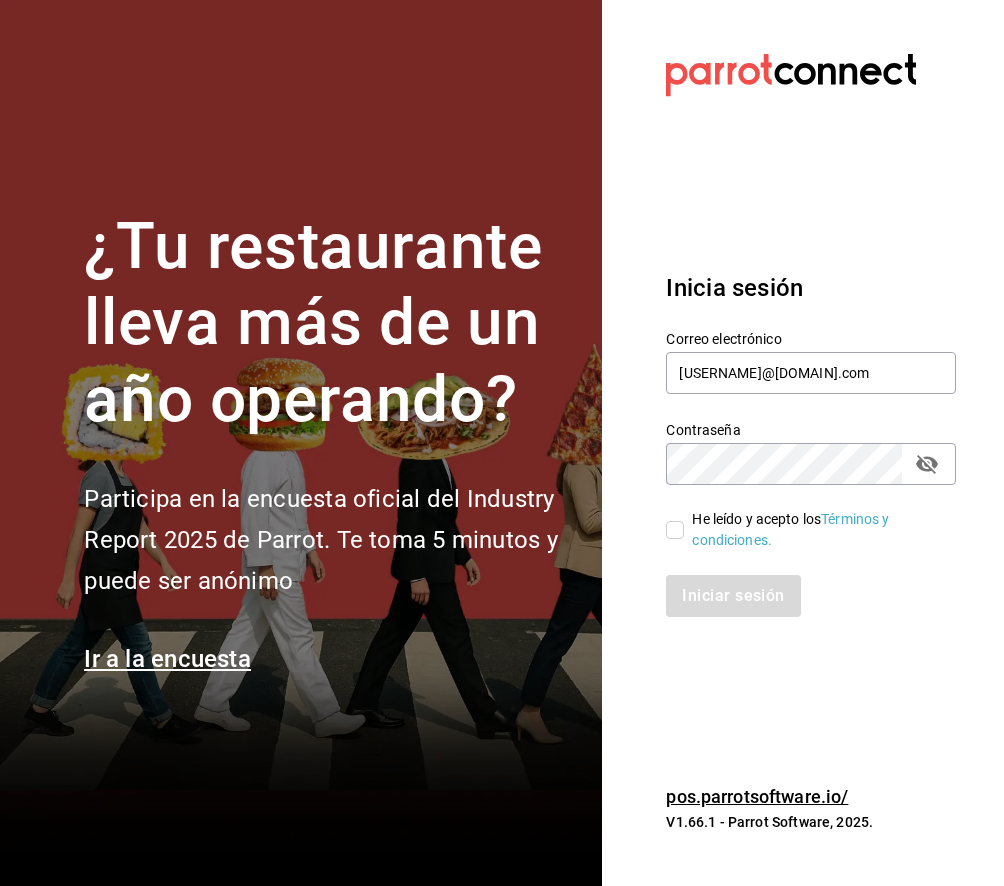 click on "He leído y acepto los  Términos y condiciones." at bounding box center (812, 530) 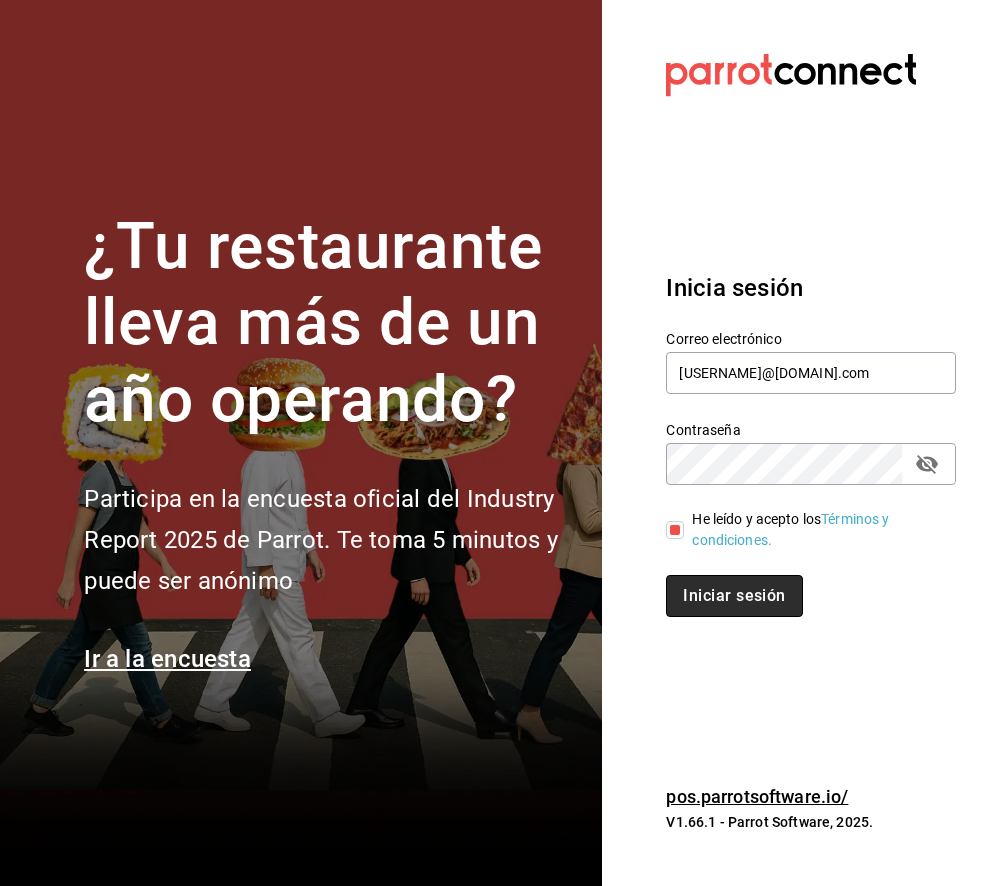 click on "Iniciar sesión" at bounding box center (734, 596) 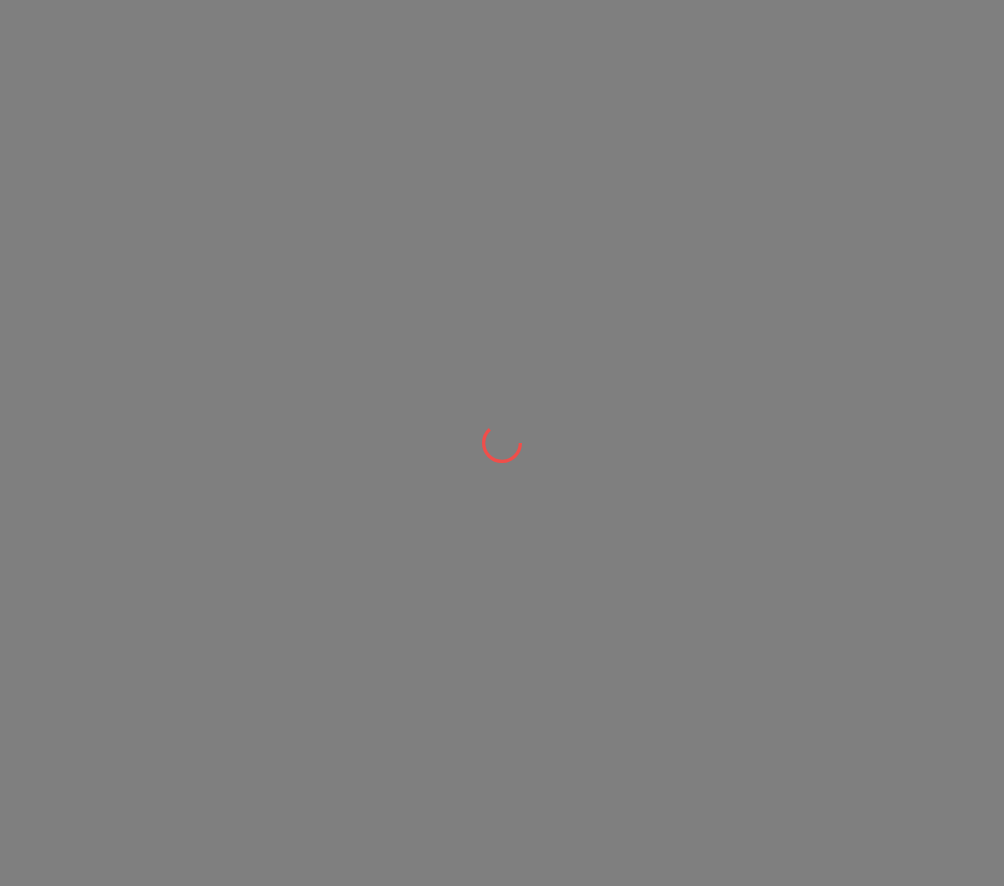 scroll, scrollTop: 0, scrollLeft: 0, axis: both 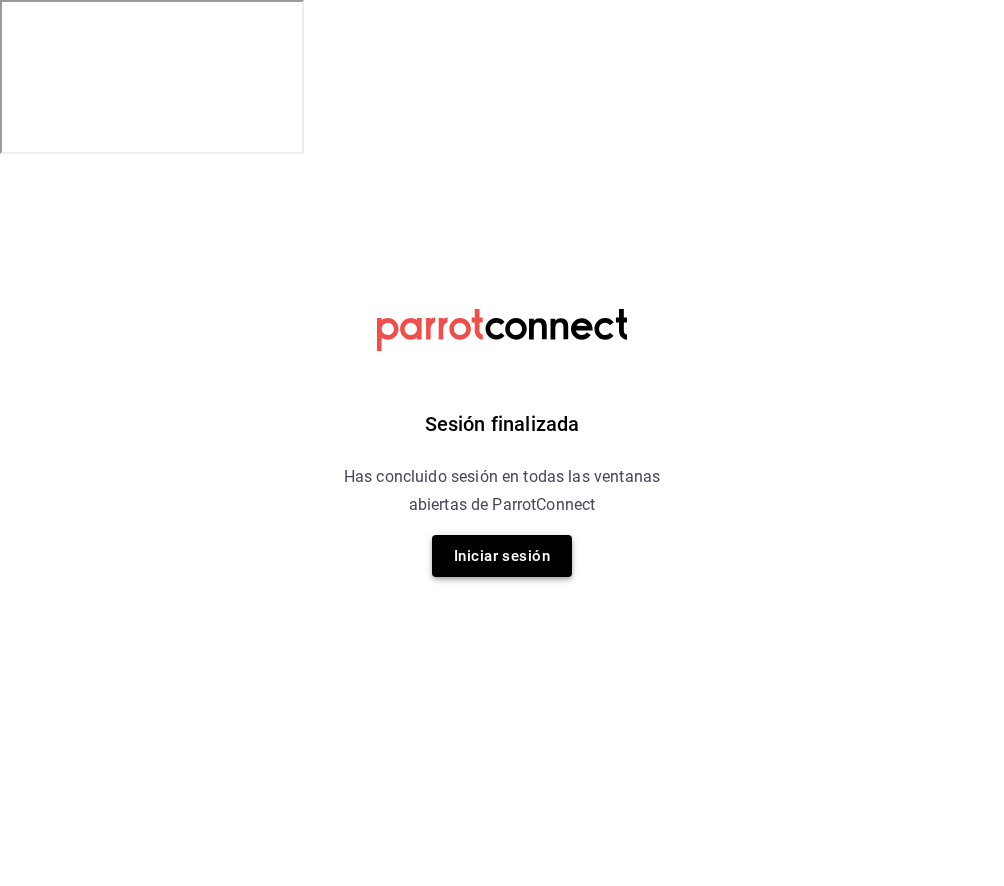 click on "Iniciar sesión" at bounding box center [502, 556] 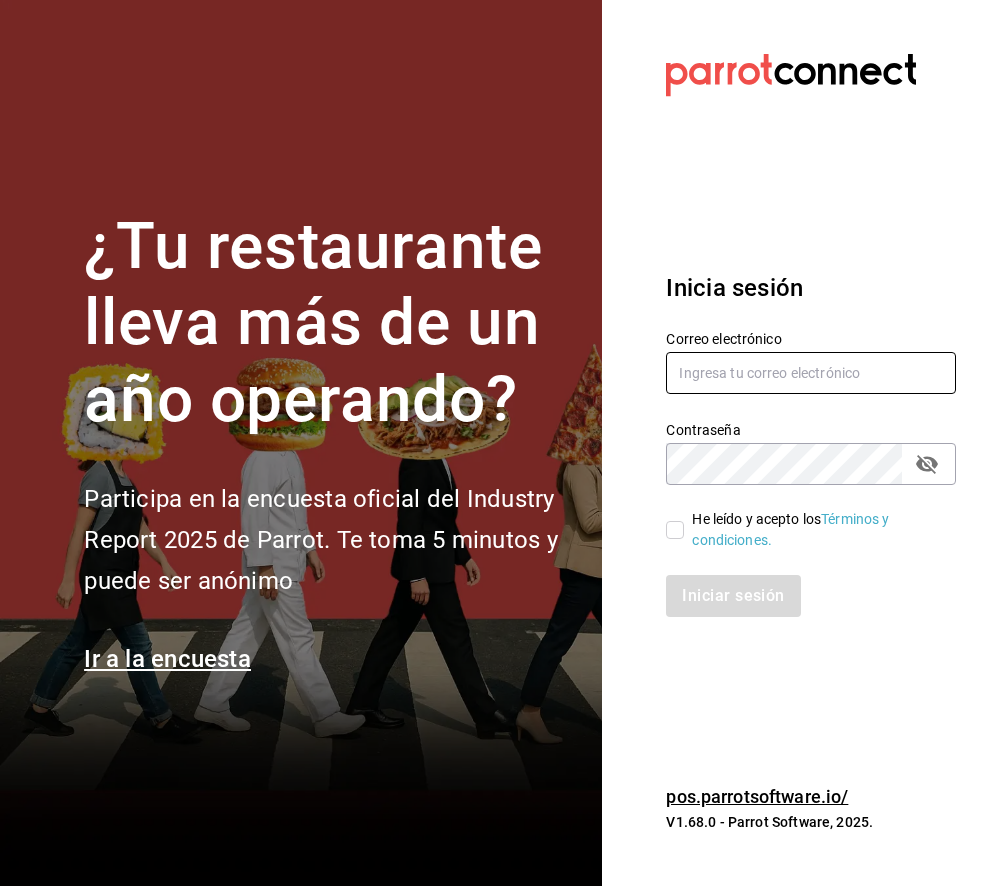 type on "[USERNAME]@[DOMAIN].com" 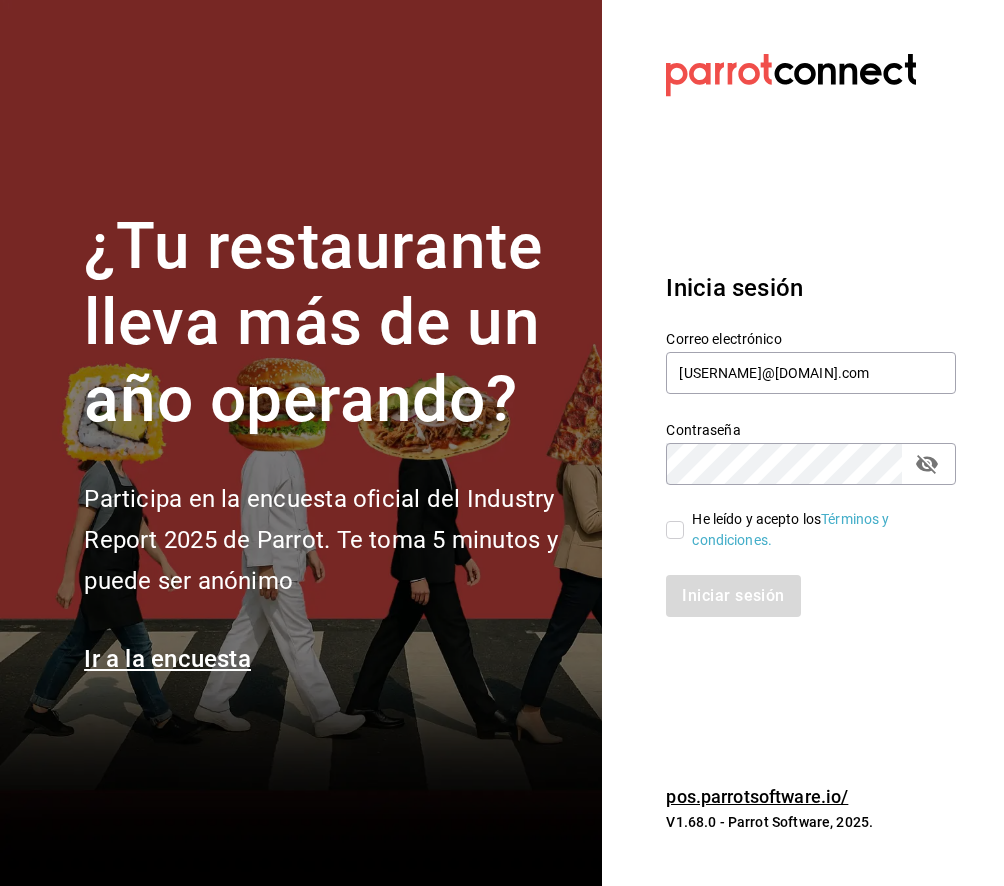 click on "He leído y acepto los  Términos y condiciones." at bounding box center (799, 518) 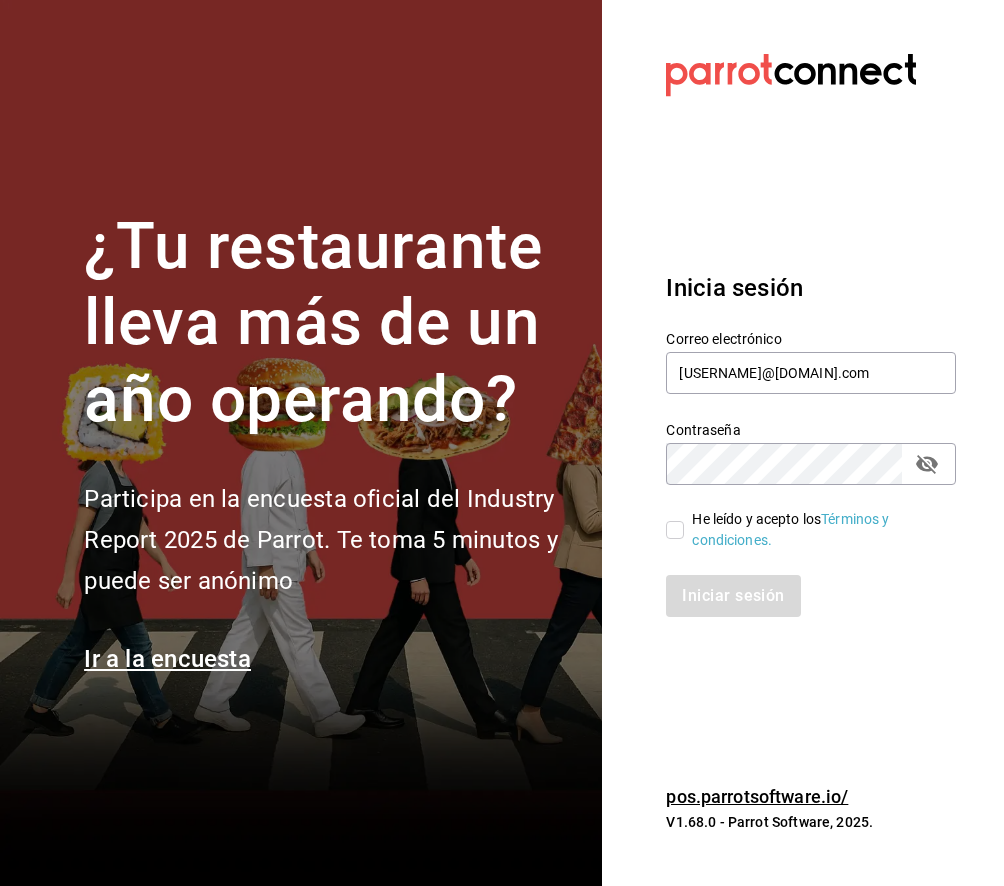 checkbox on "true" 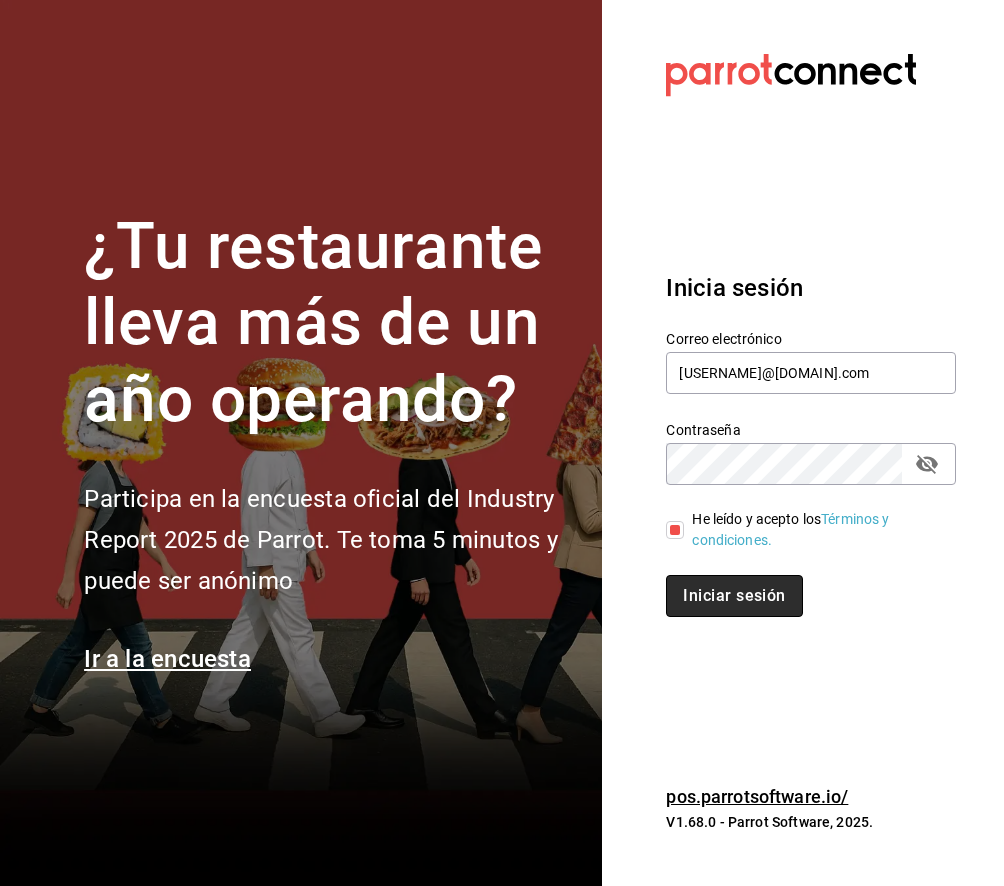click on "Iniciar sesión" at bounding box center [734, 596] 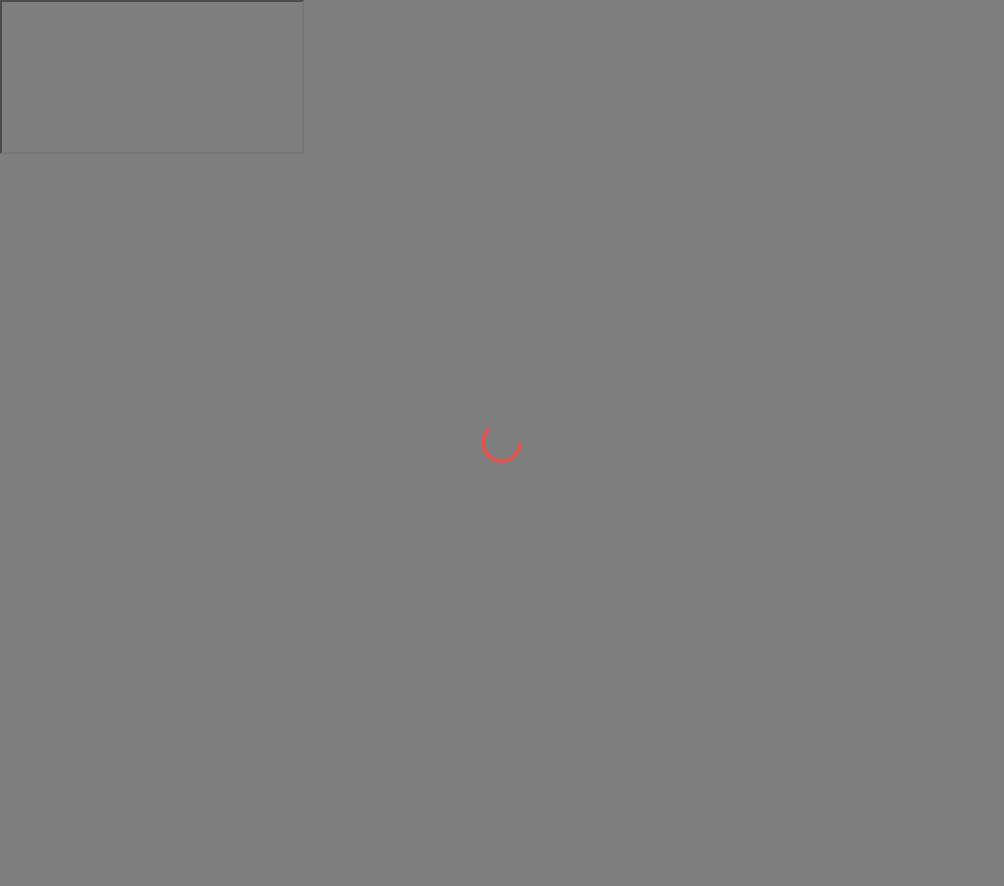 scroll, scrollTop: 0, scrollLeft: 0, axis: both 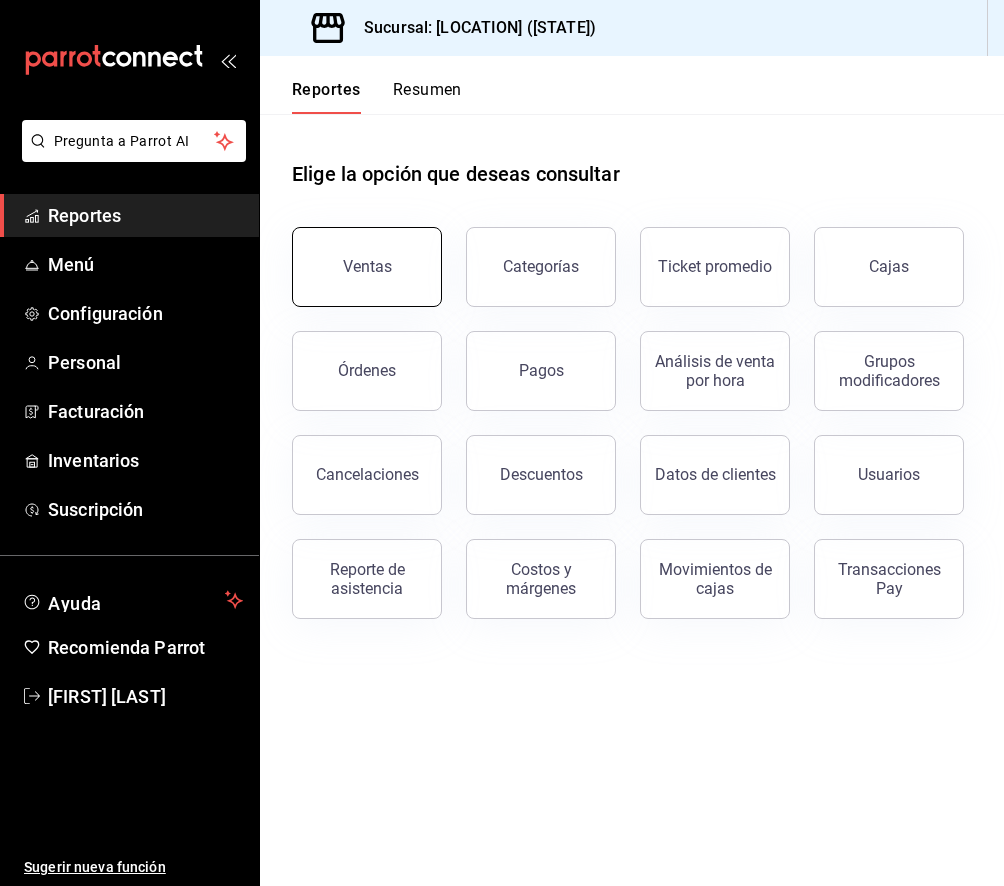 click on "Ventas" at bounding box center (367, 267) 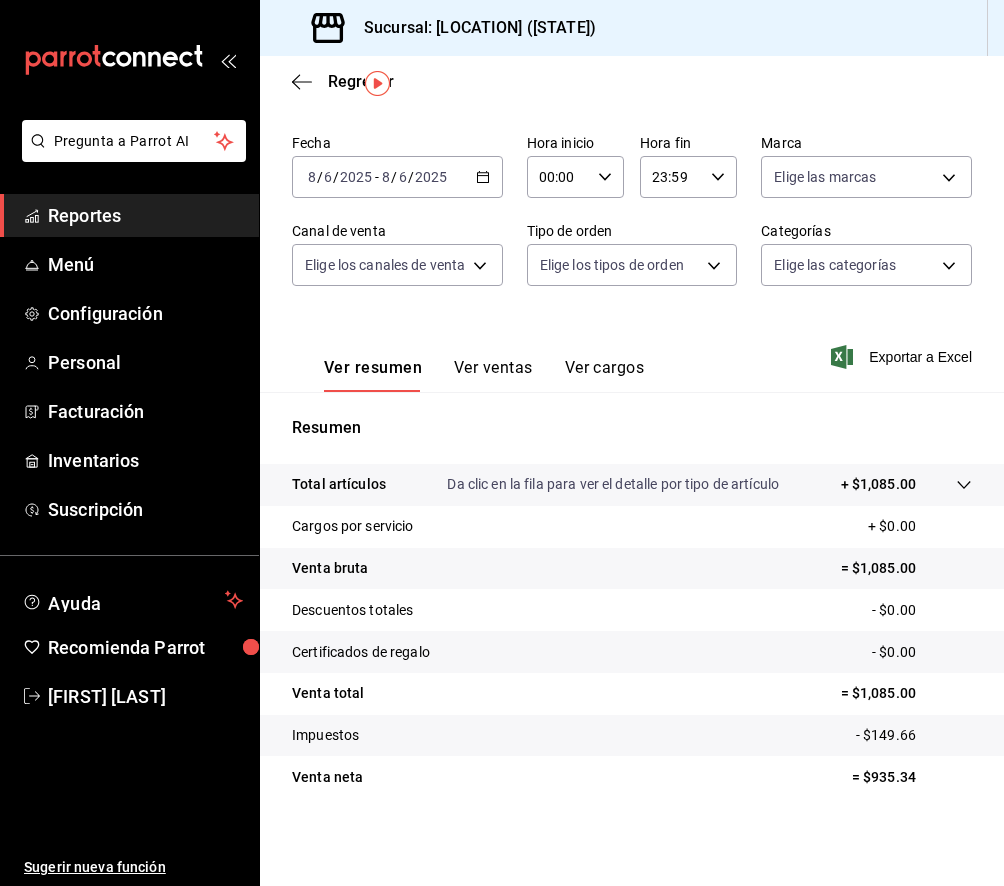 scroll, scrollTop: 93, scrollLeft: 0, axis: vertical 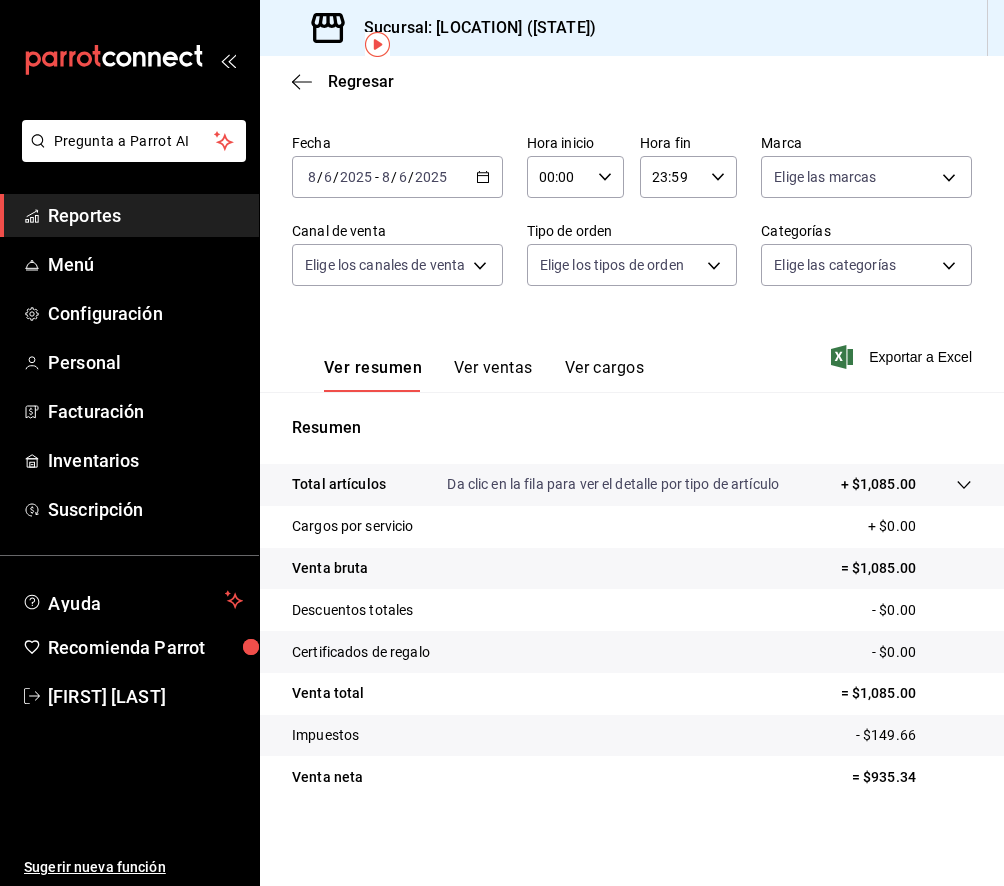 click 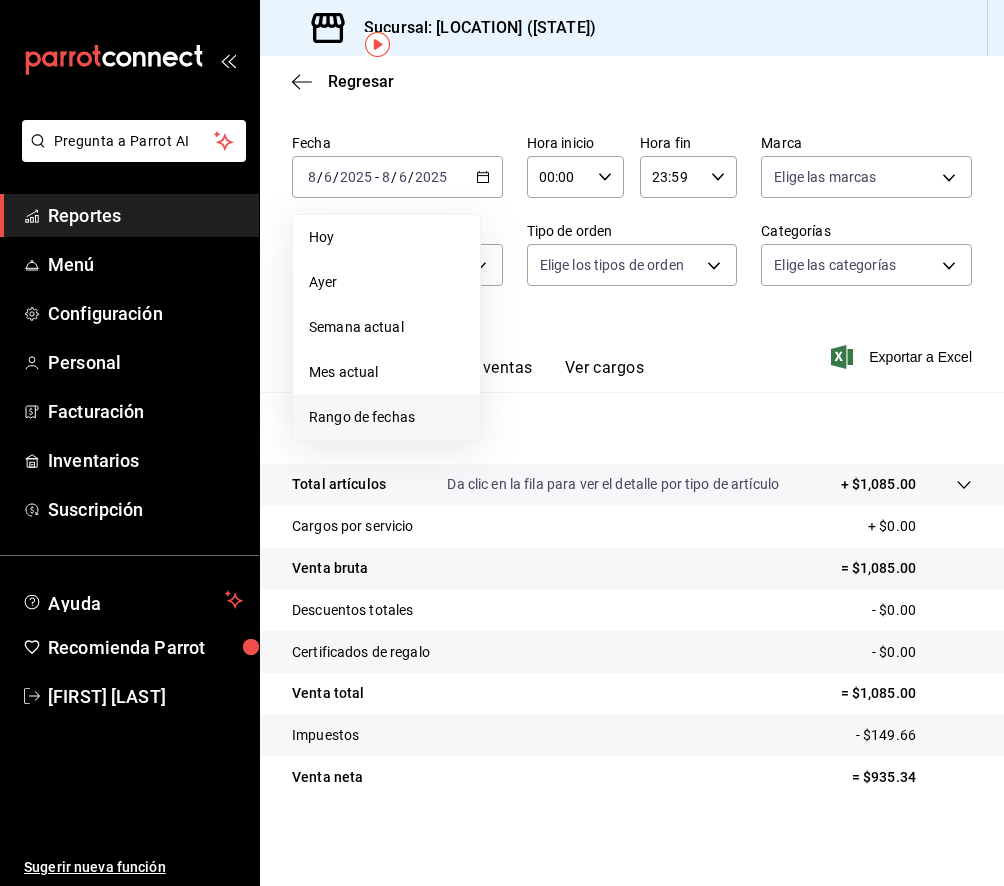 click on "Rango de fechas" at bounding box center (386, 417) 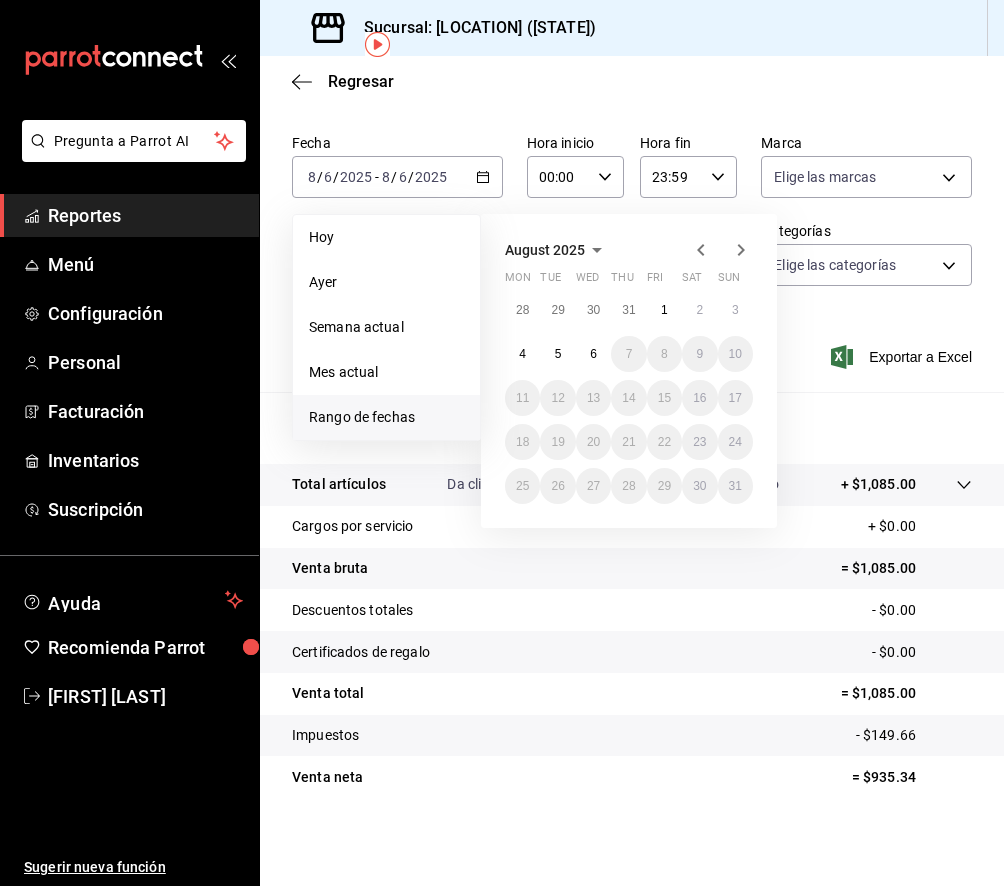click 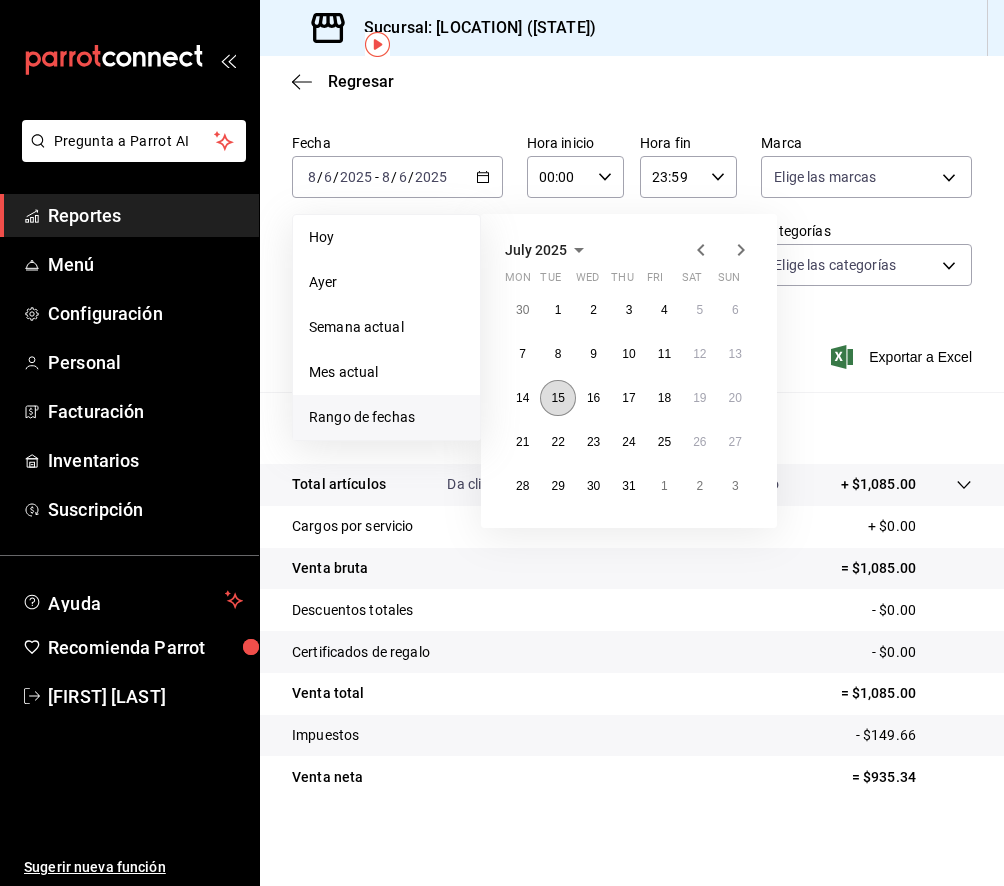 click on "15" at bounding box center (557, 398) 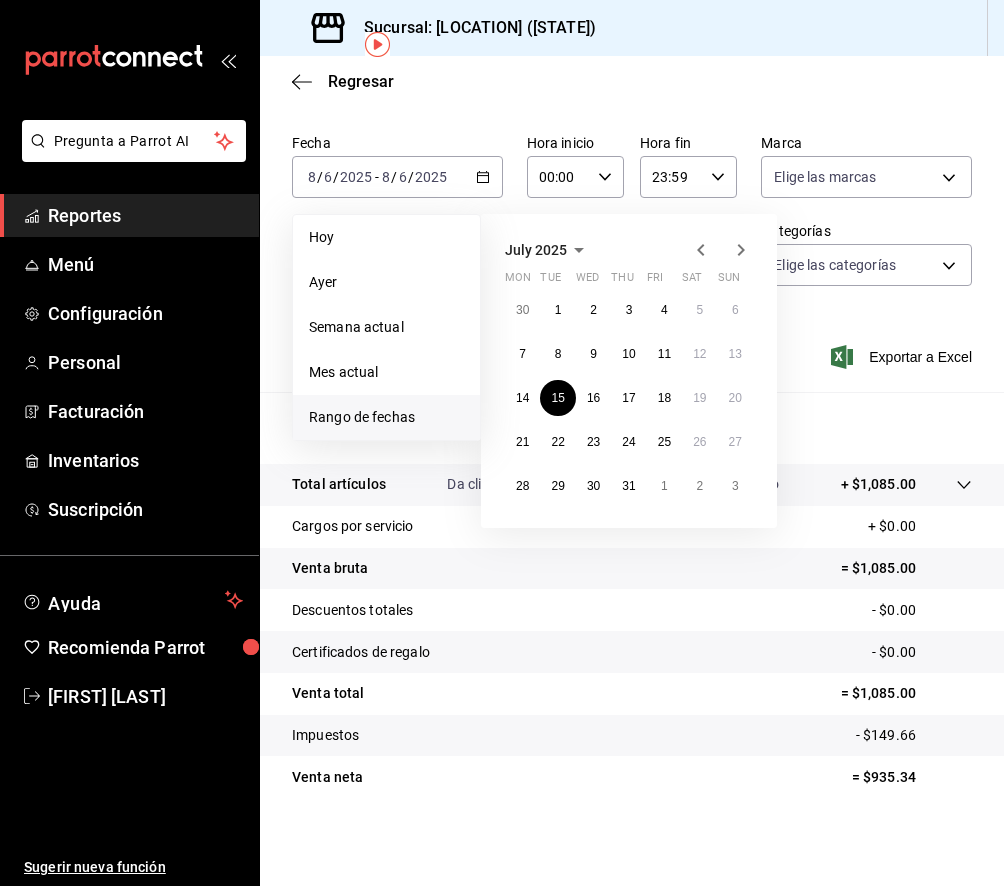 click 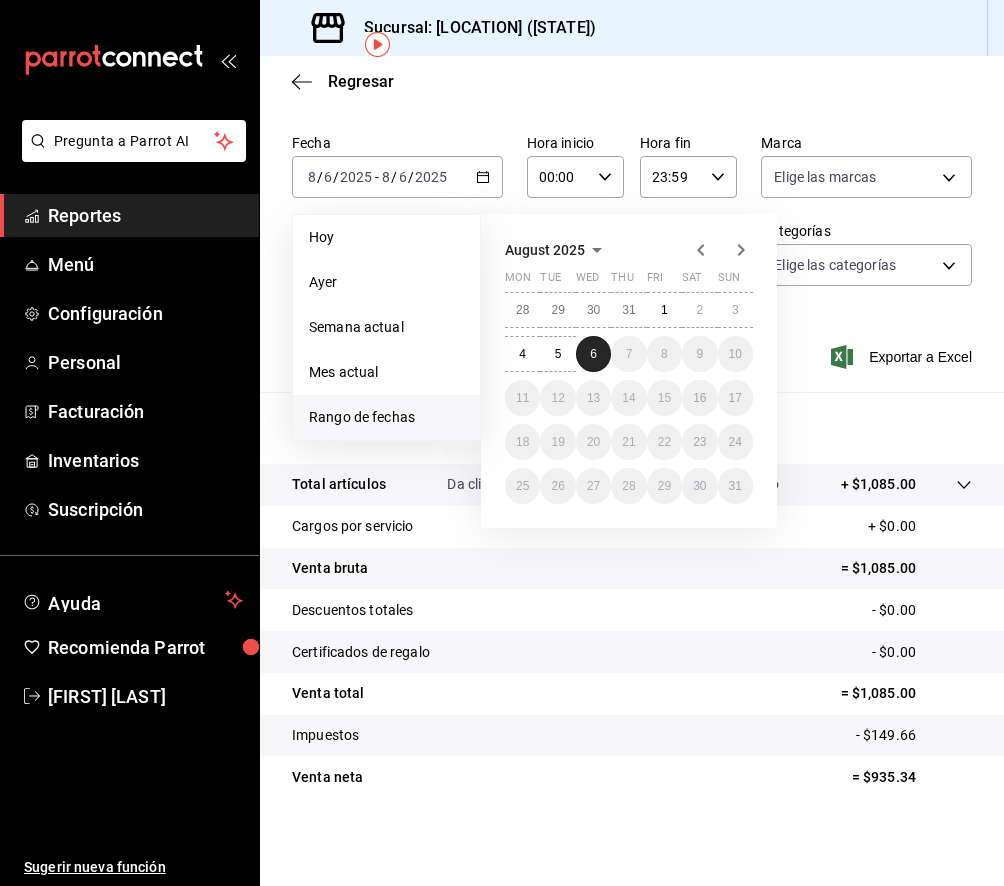 click on "6" at bounding box center [593, 354] 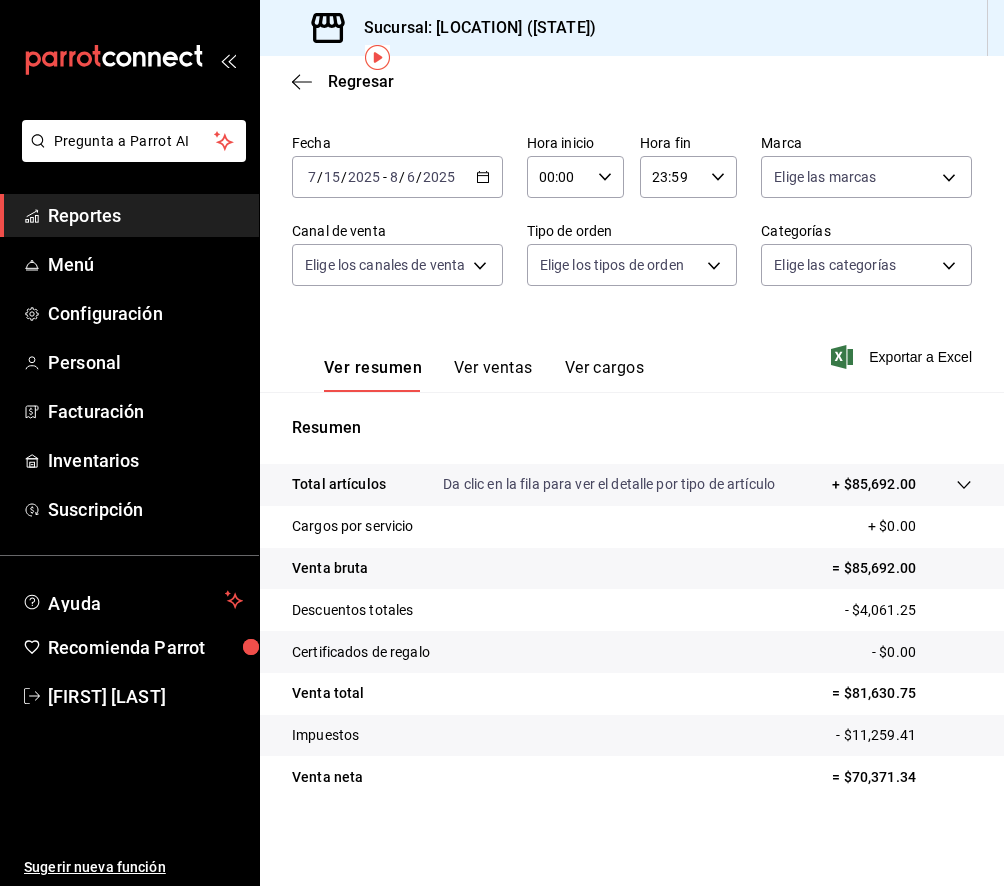 scroll, scrollTop: 0, scrollLeft: 0, axis: both 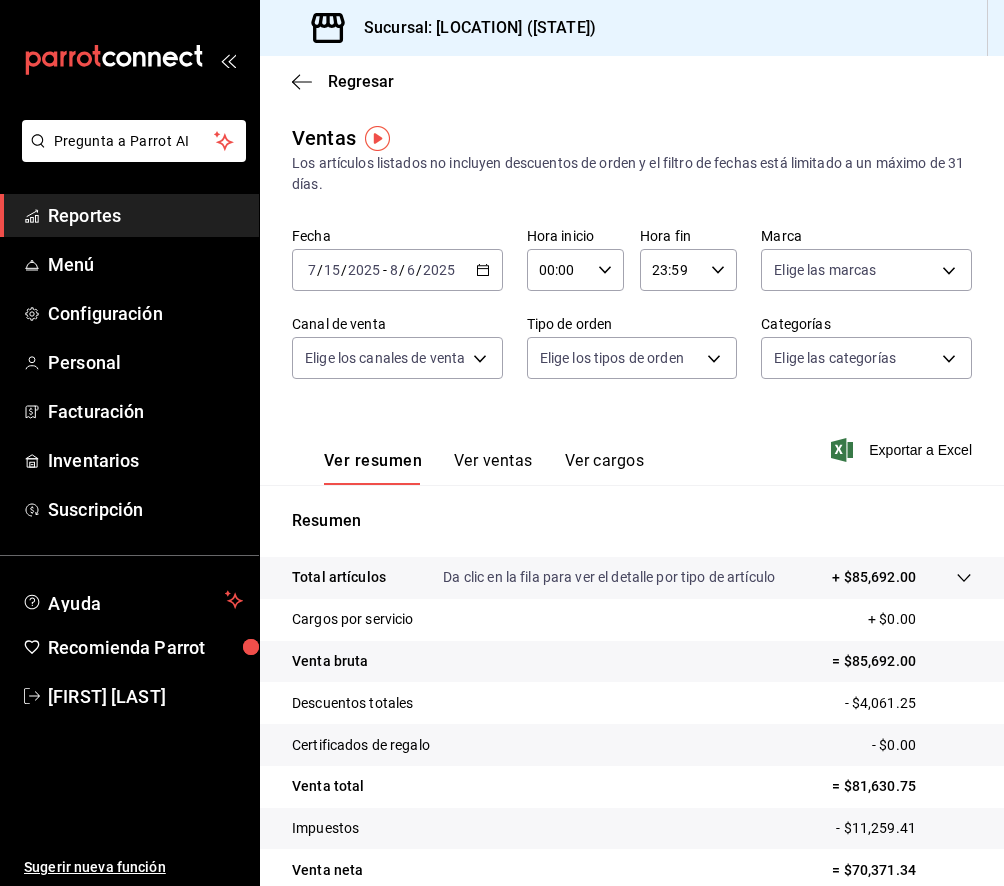 click on "Ver ventas" at bounding box center [493, 468] 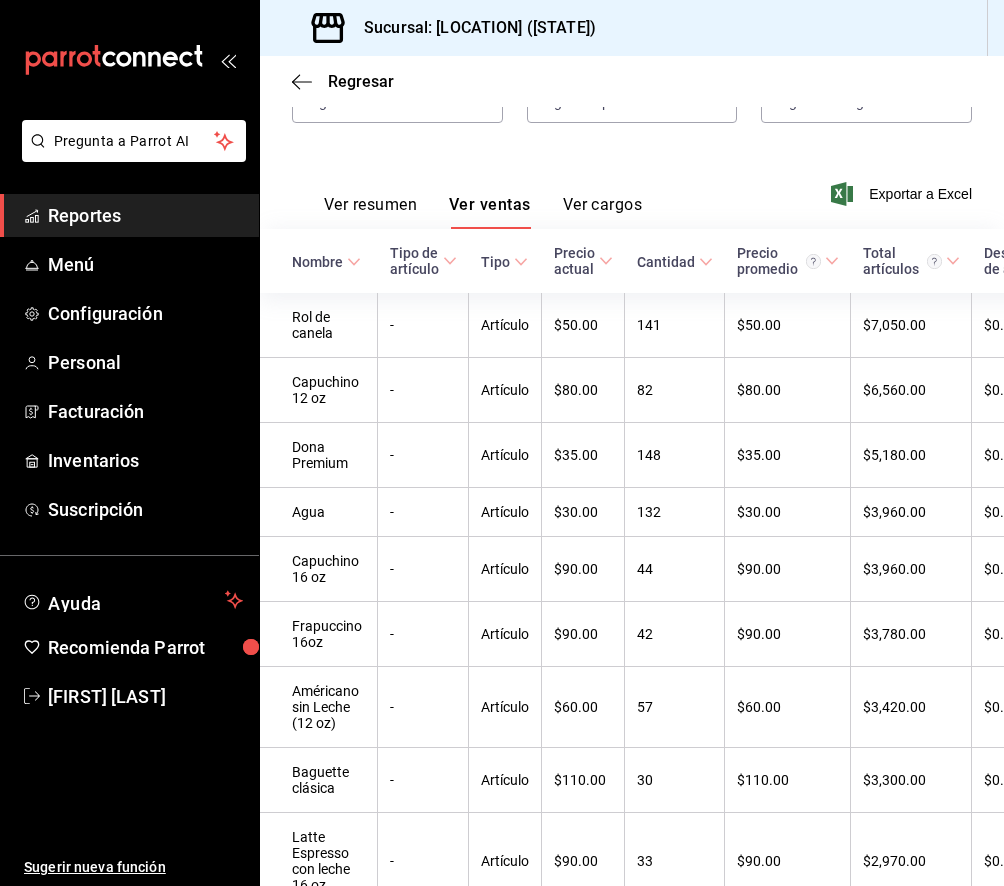 scroll, scrollTop: 270, scrollLeft: 0, axis: vertical 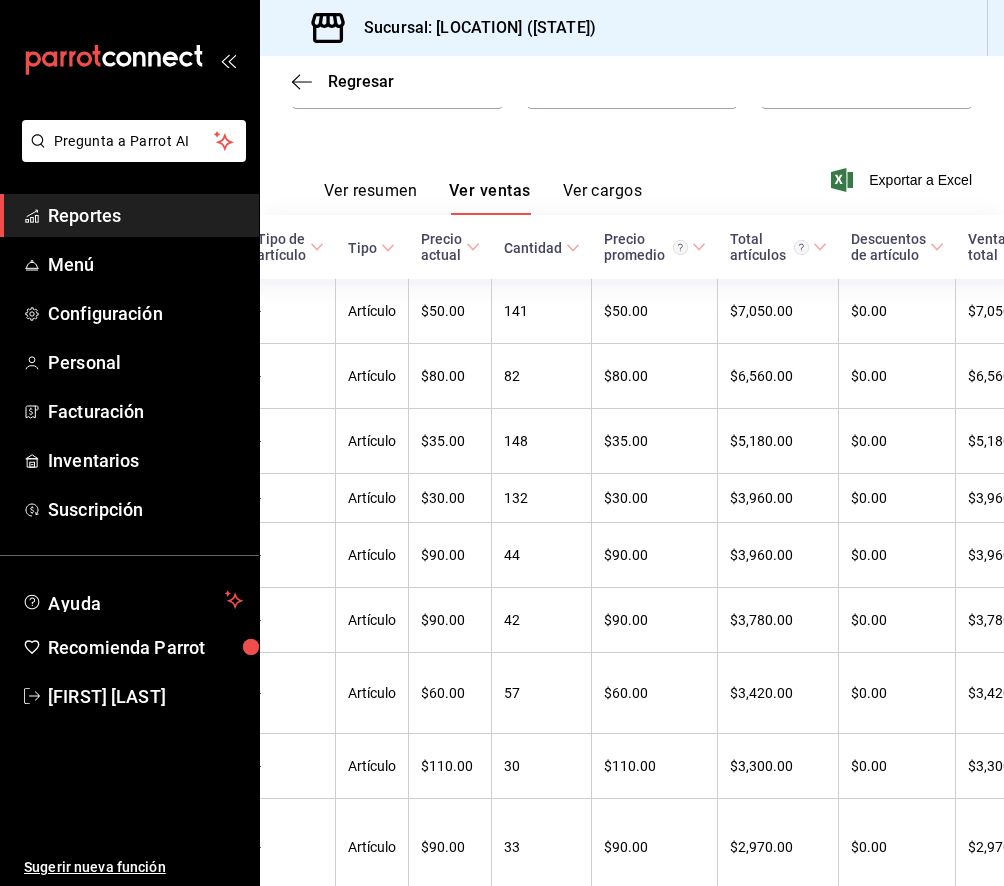 click 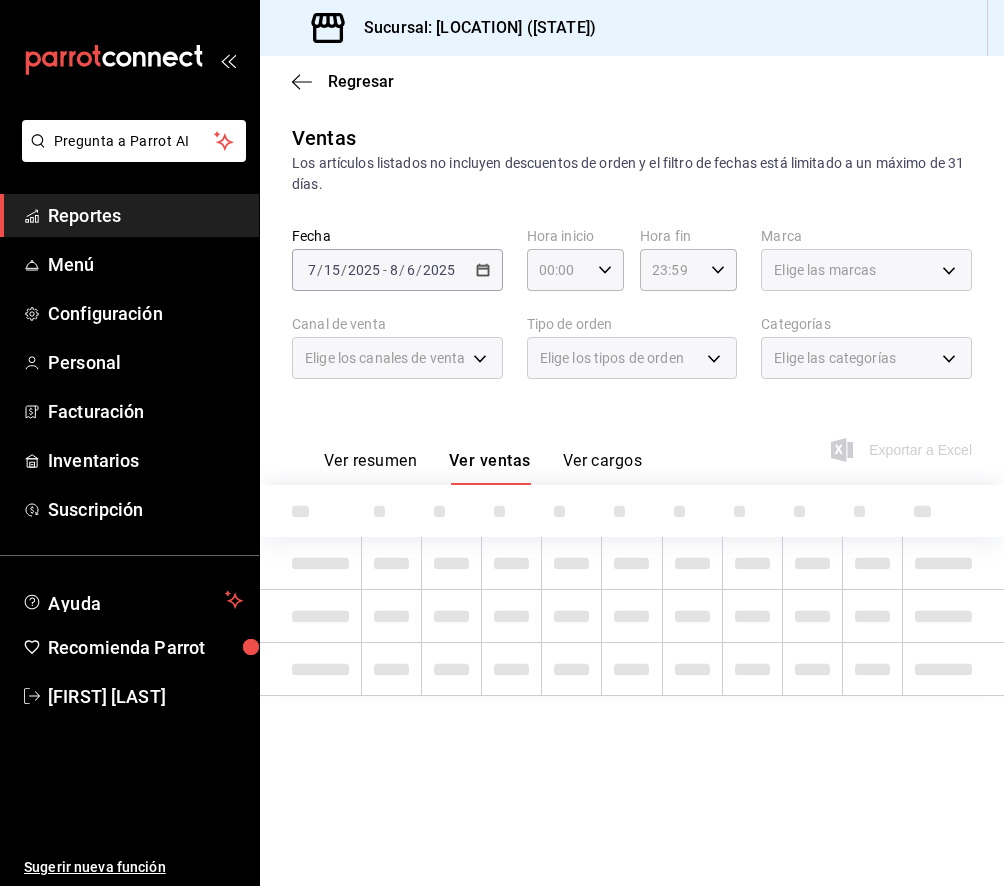 scroll, scrollTop: 0, scrollLeft: 0, axis: both 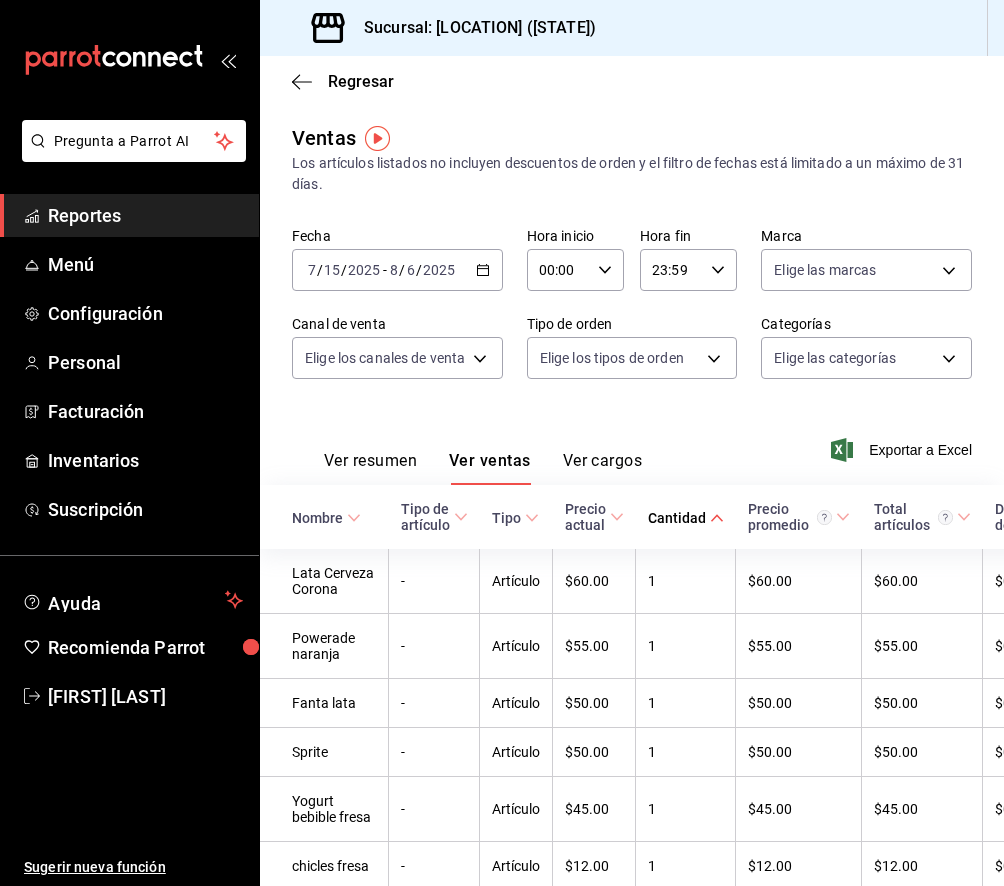 click 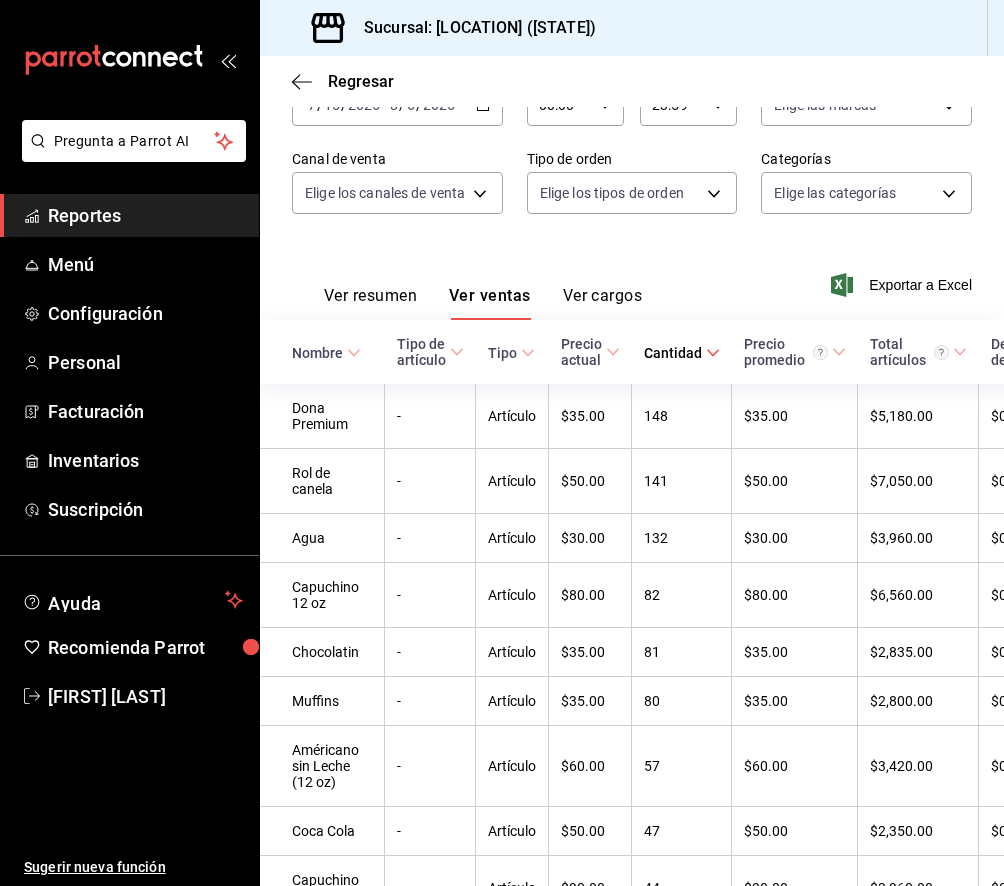 scroll, scrollTop: 240, scrollLeft: 0, axis: vertical 